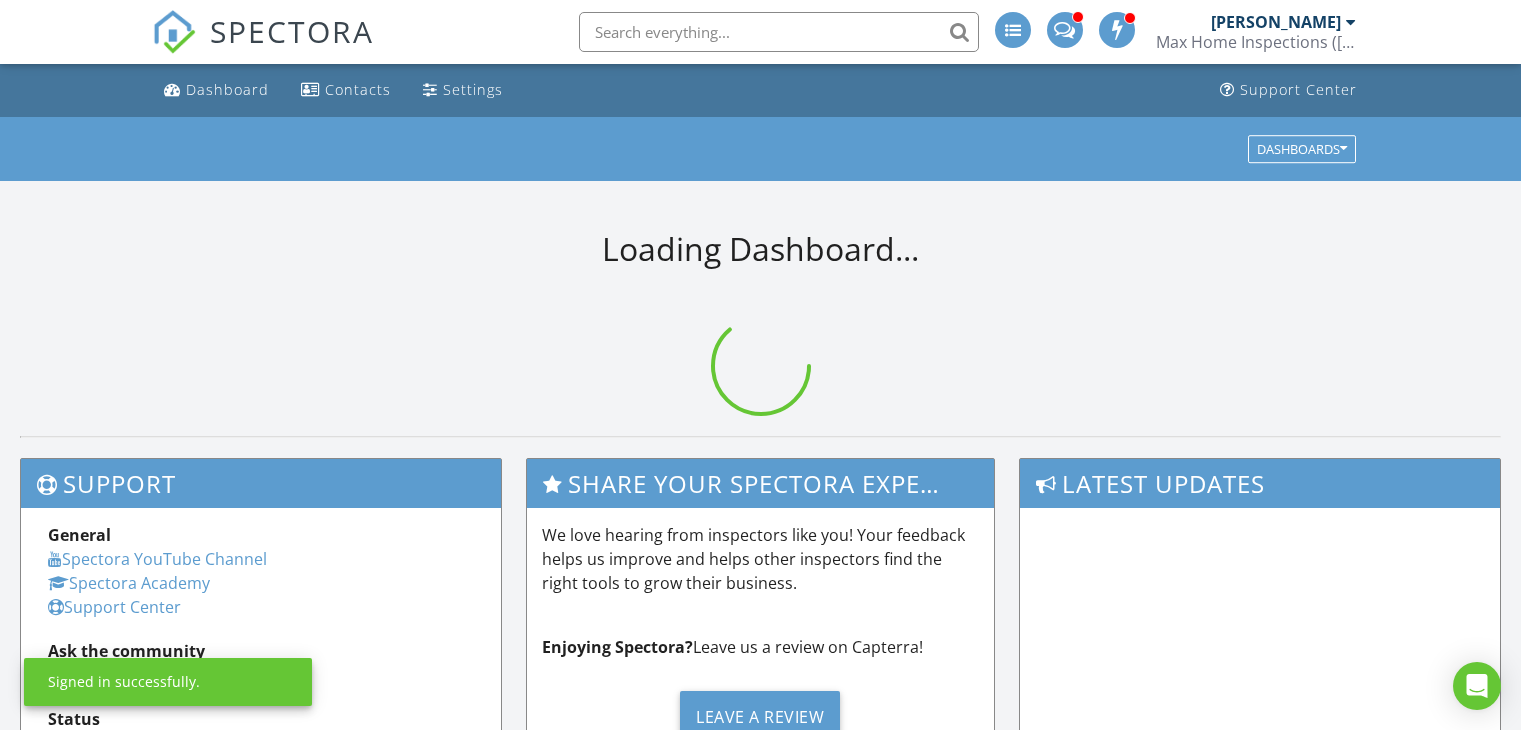 scroll, scrollTop: 0, scrollLeft: 0, axis: both 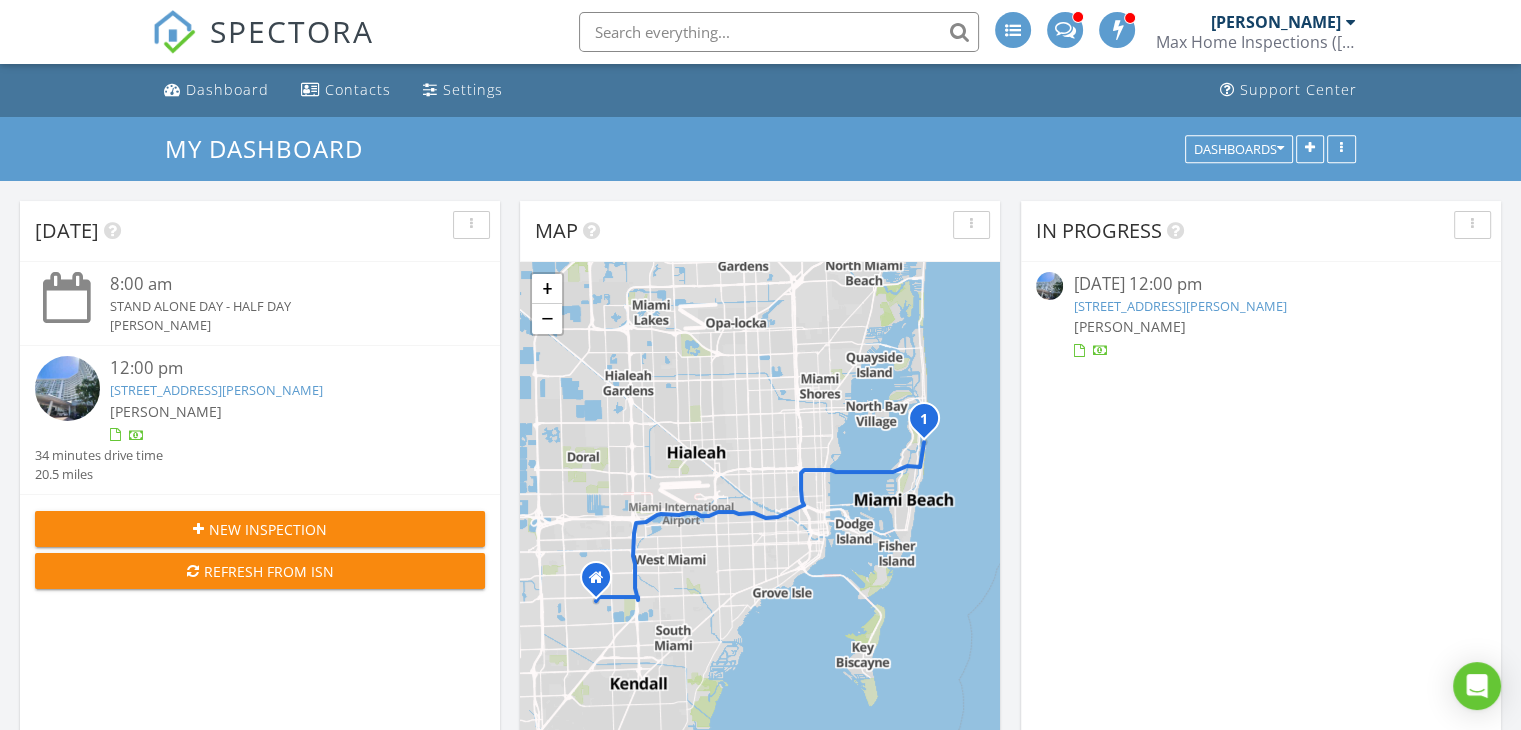 click on "[PERSON_NAME]" at bounding box center (279, 411) 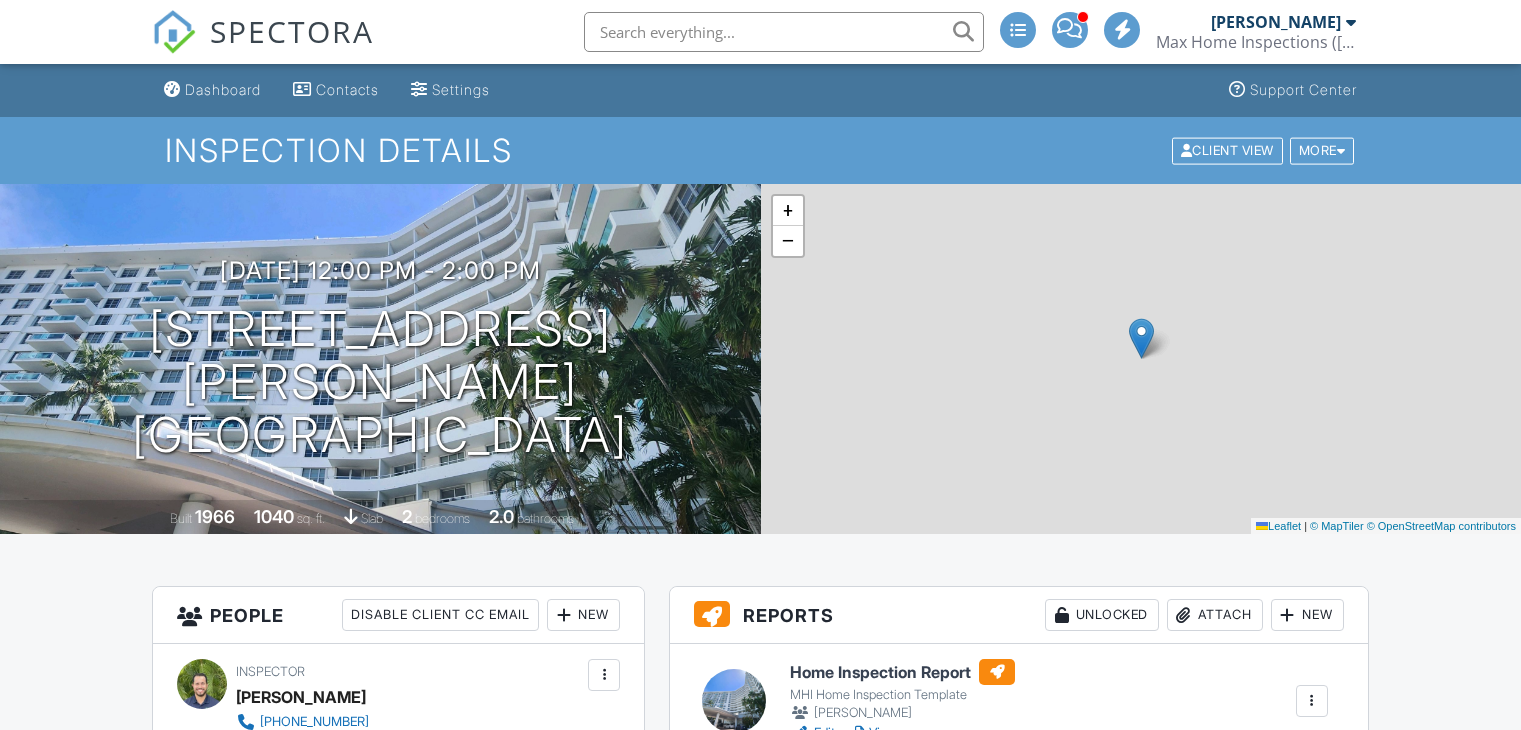 scroll, scrollTop: 0, scrollLeft: 0, axis: both 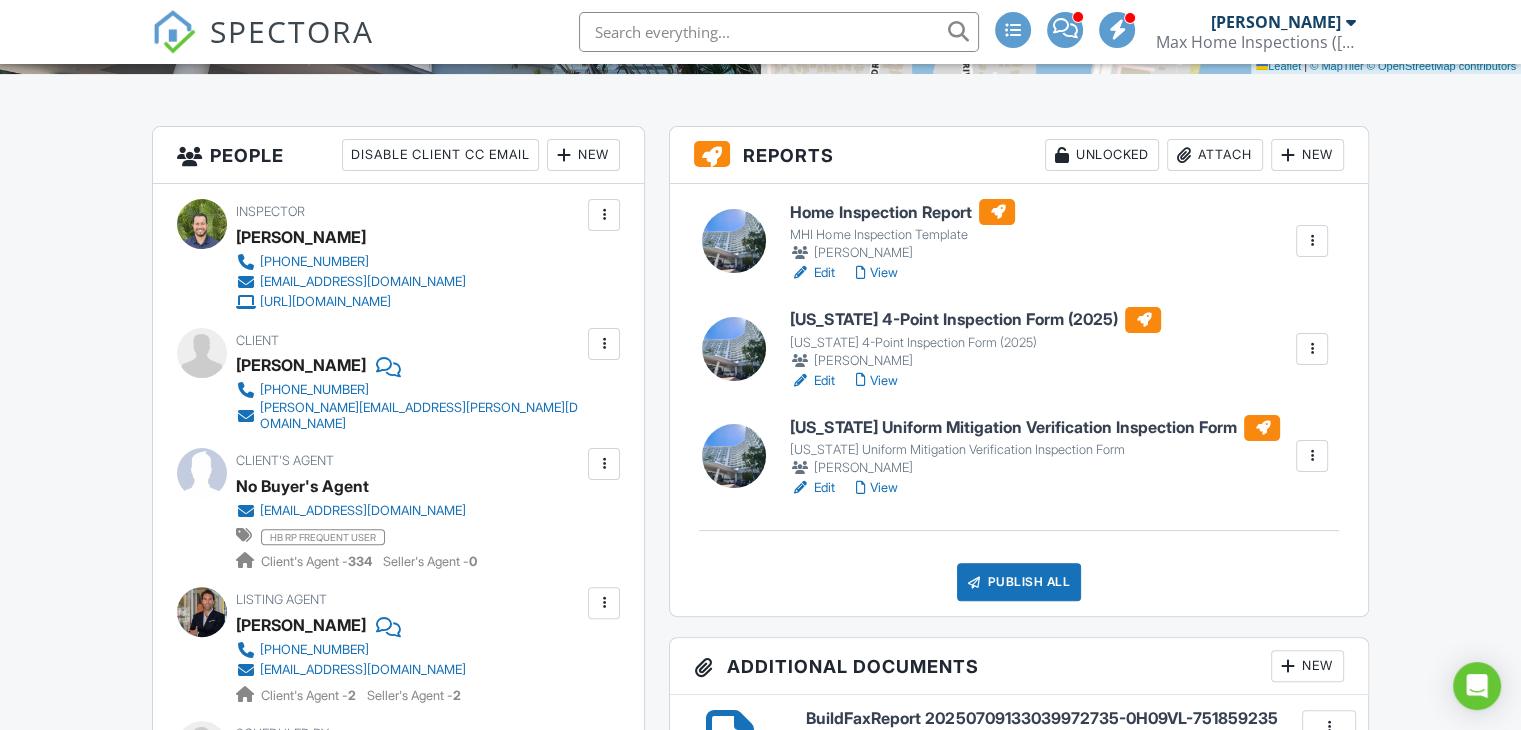 click on "View" at bounding box center [876, 381] 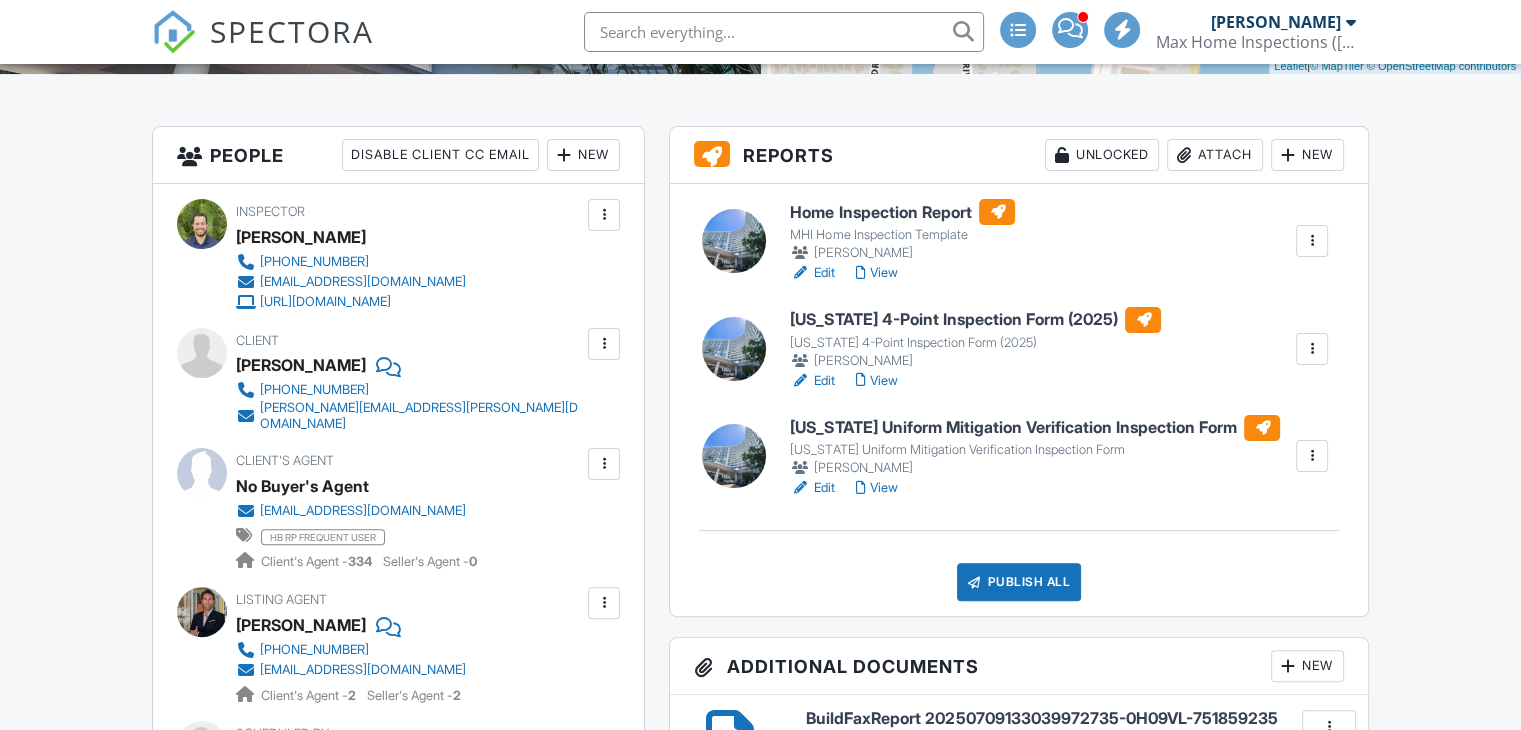 scroll, scrollTop: 460, scrollLeft: 0, axis: vertical 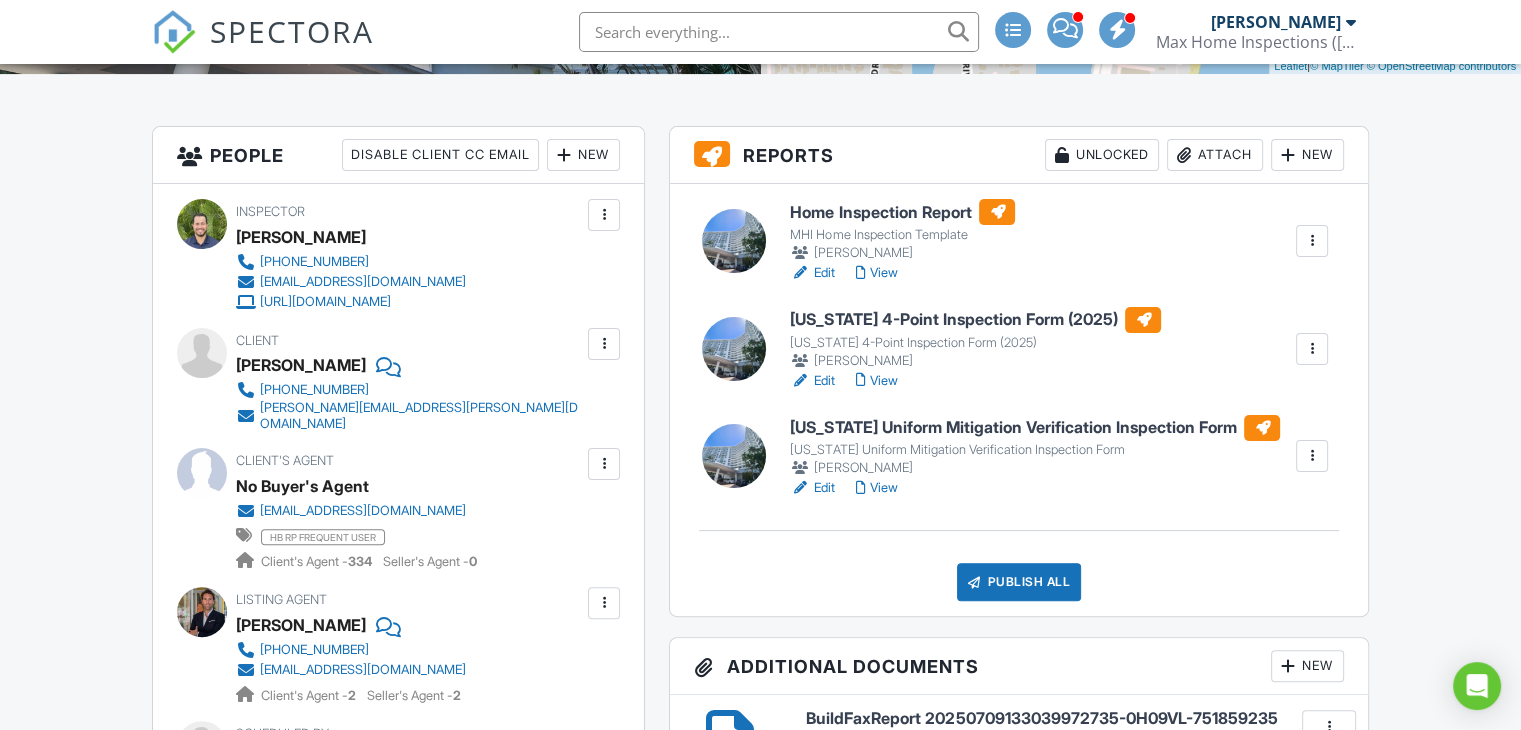 click on "View" at bounding box center (876, 488) 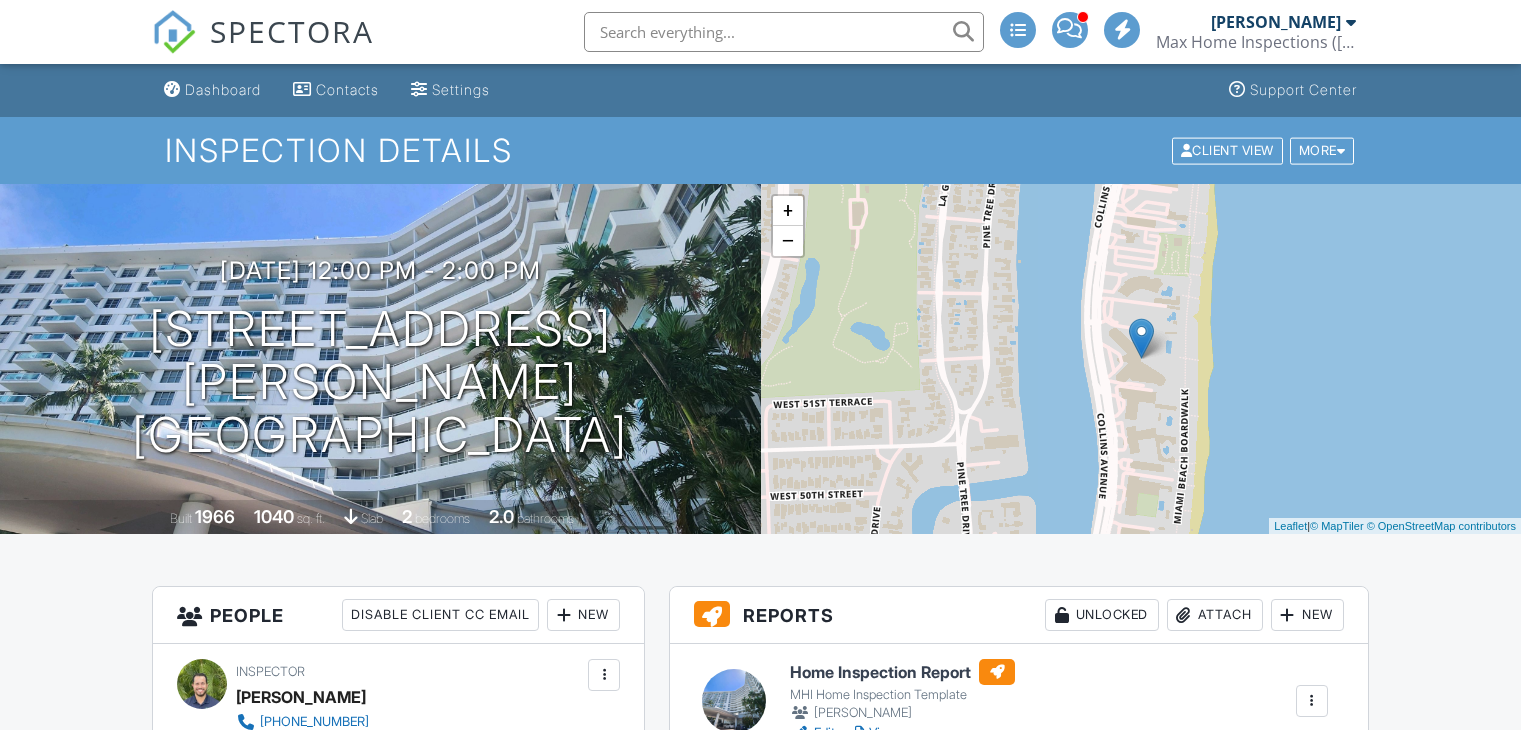 click on "View" at bounding box center (876, 733) 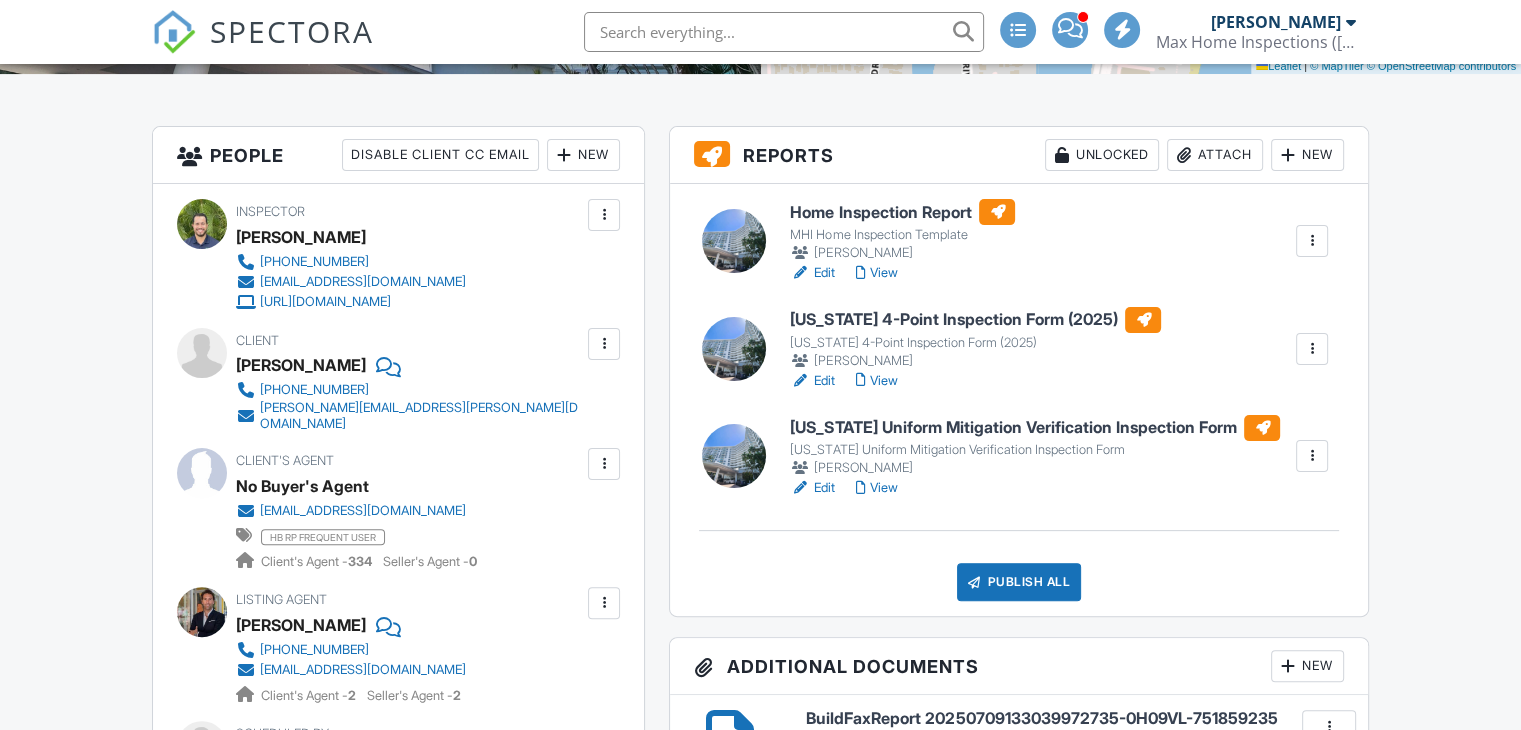 scroll, scrollTop: 460, scrollLeft: 0, axis: vertical 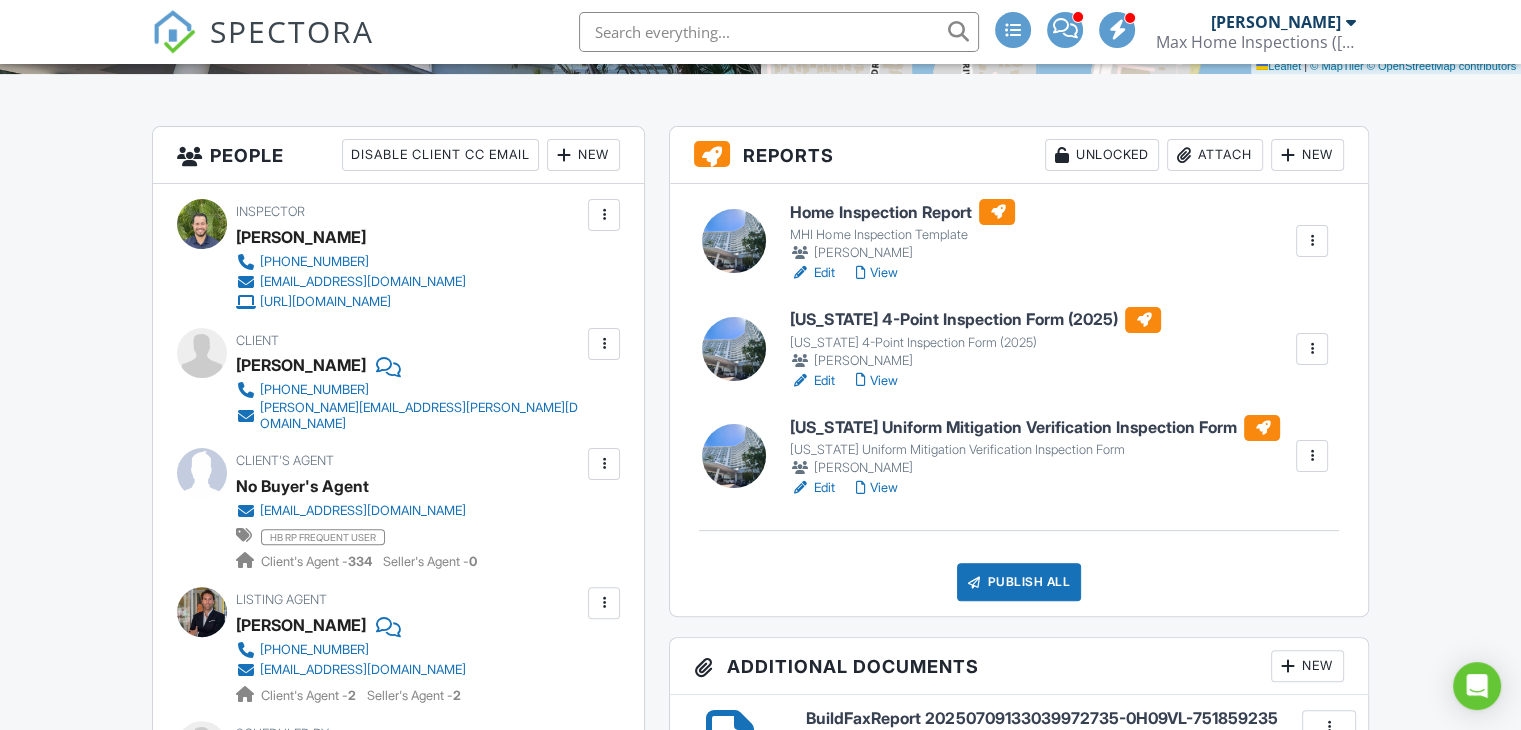 click on "View" at bounding box center (876, 381) 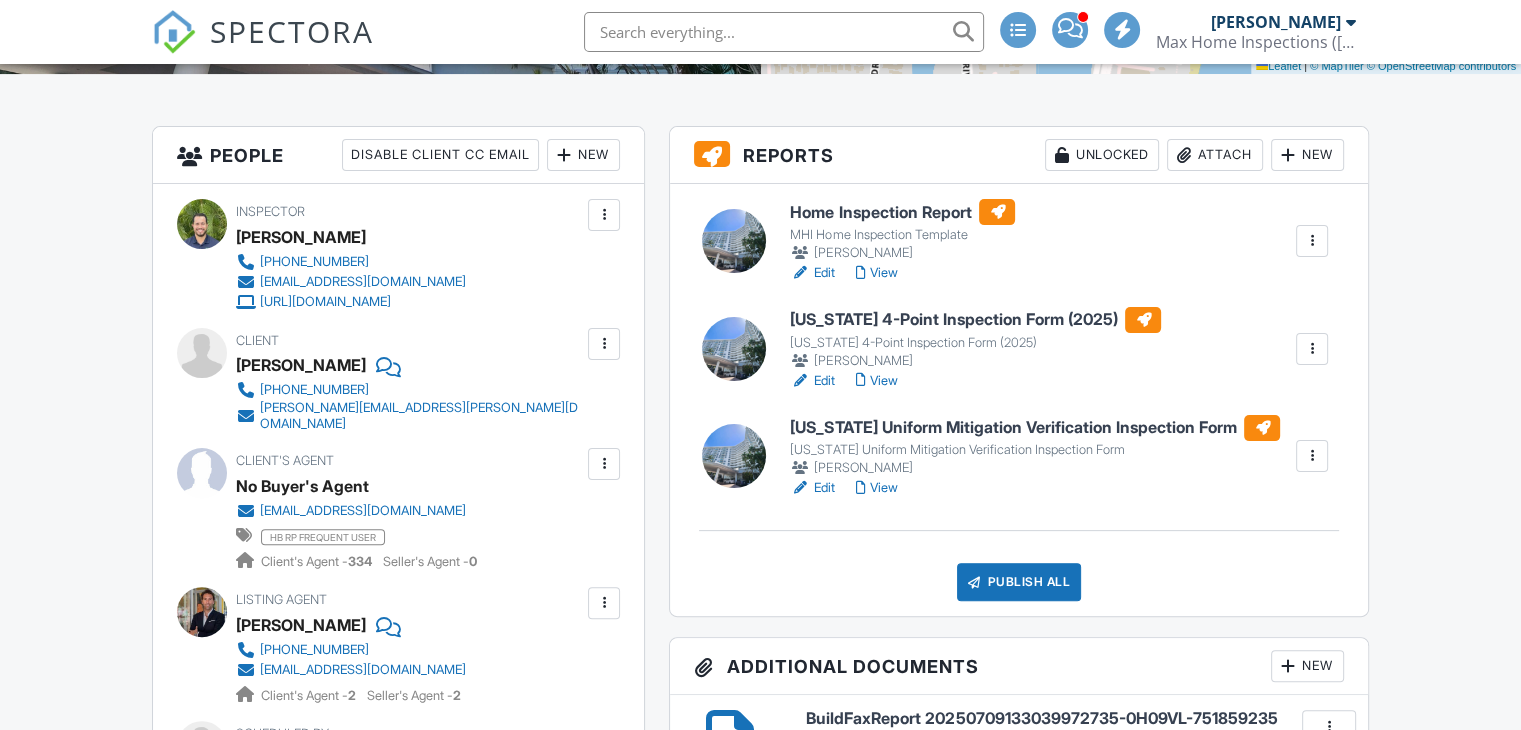 scroll, scrollTop: 460, scrollLeft: 0, axis: vertical 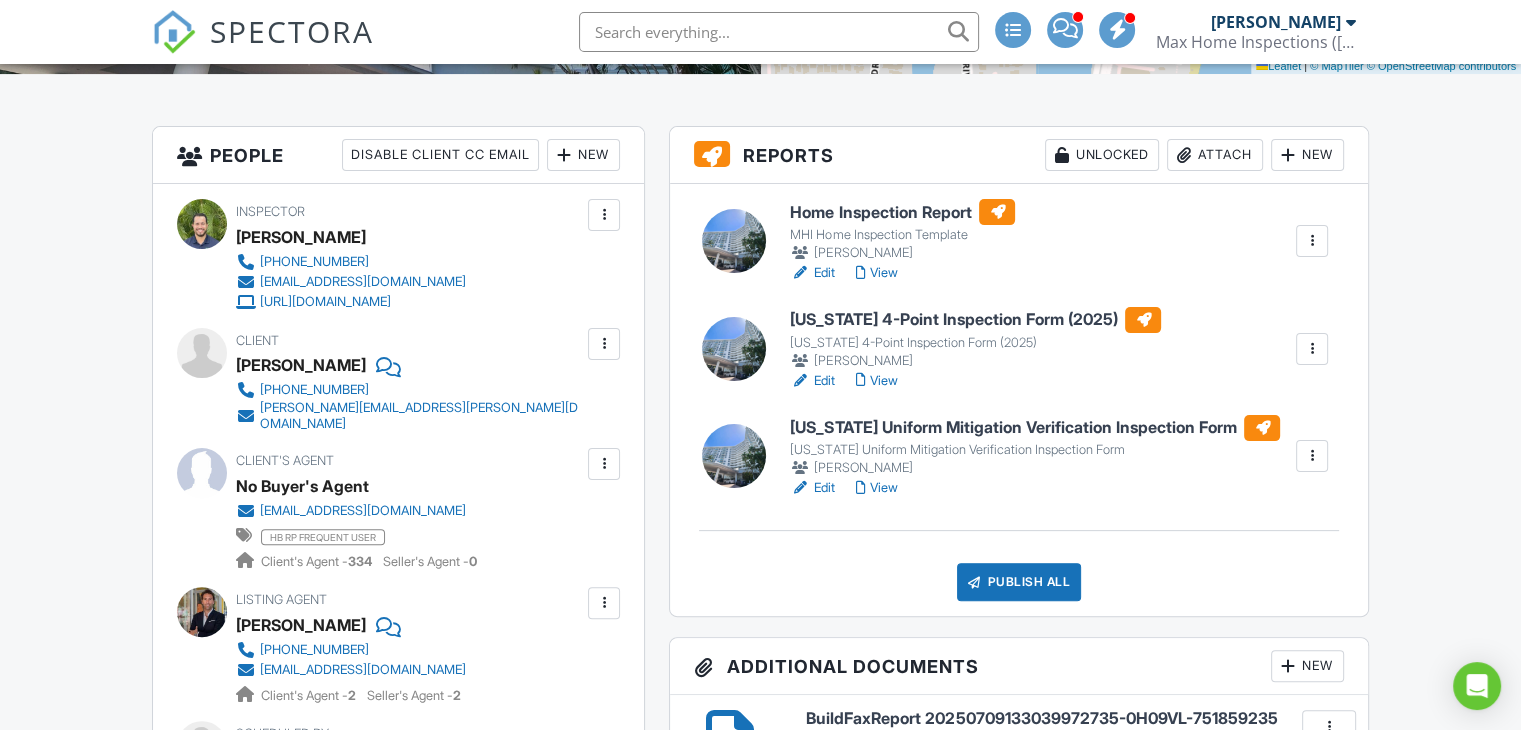 click on "View" at bounding box center [876, 273] 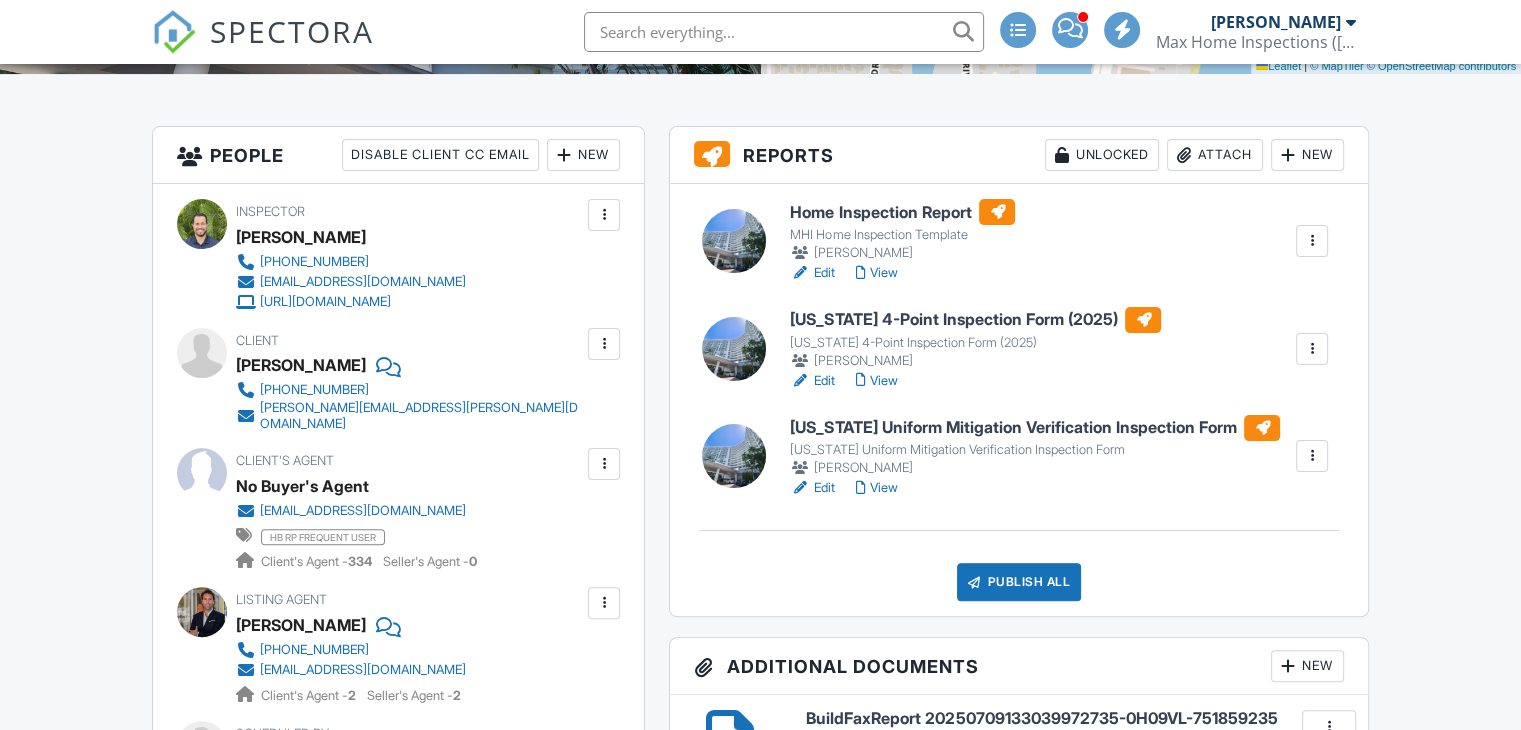 scroll, scrollTop: 460, scrollLeft: 0, axis: vertical 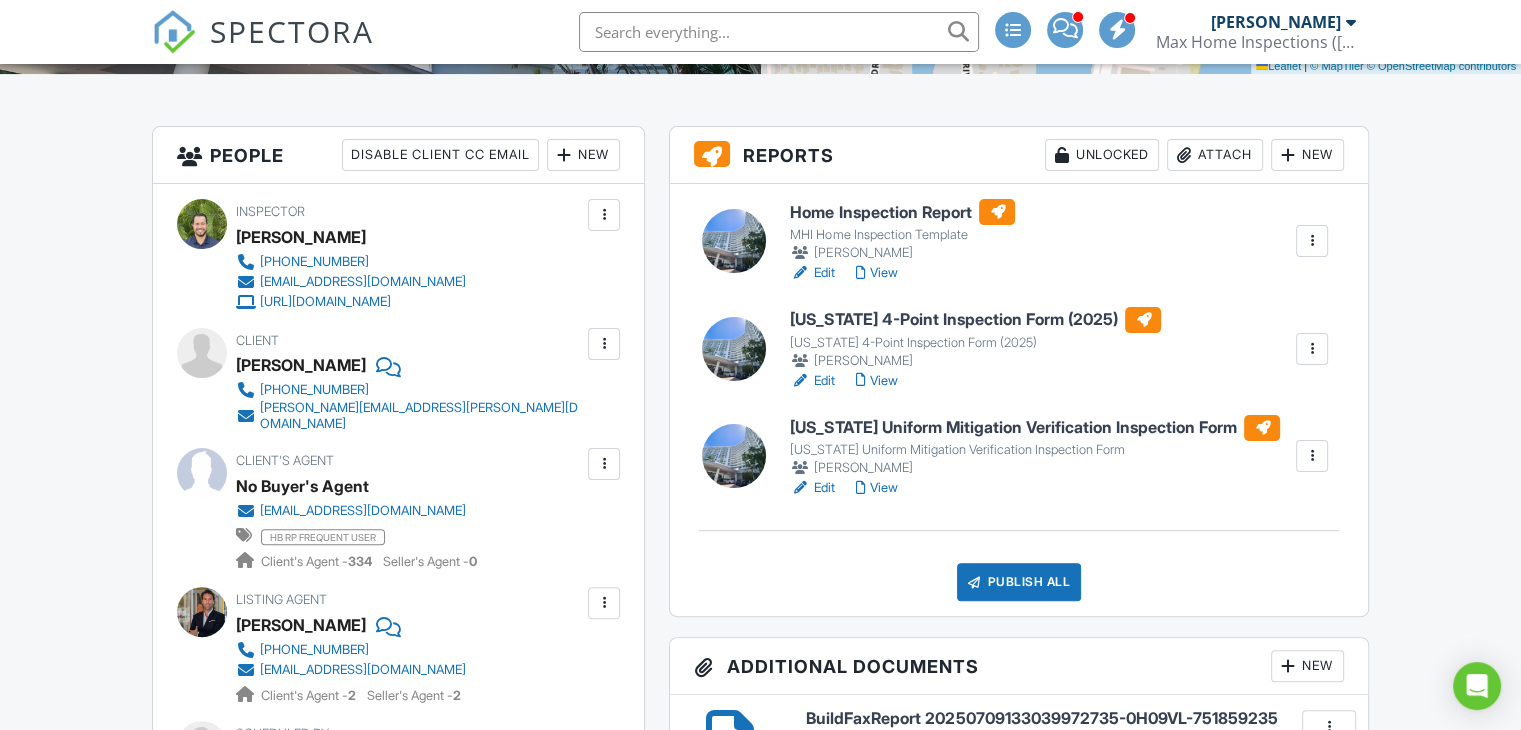 click on "Publish All" at bounding box center (1019, 582) 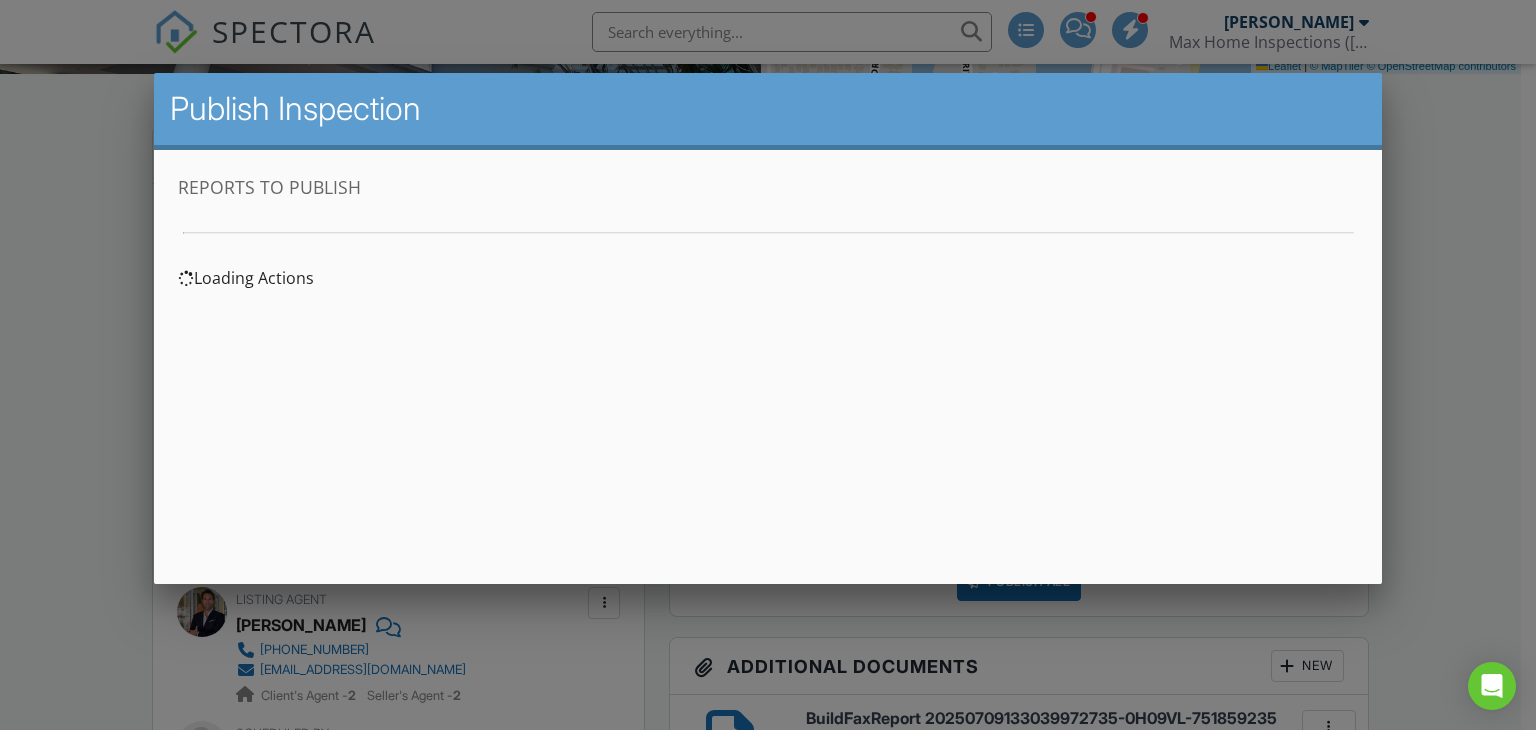 scroll, scrollTop: 0, scrollLeft: 0, axis: both 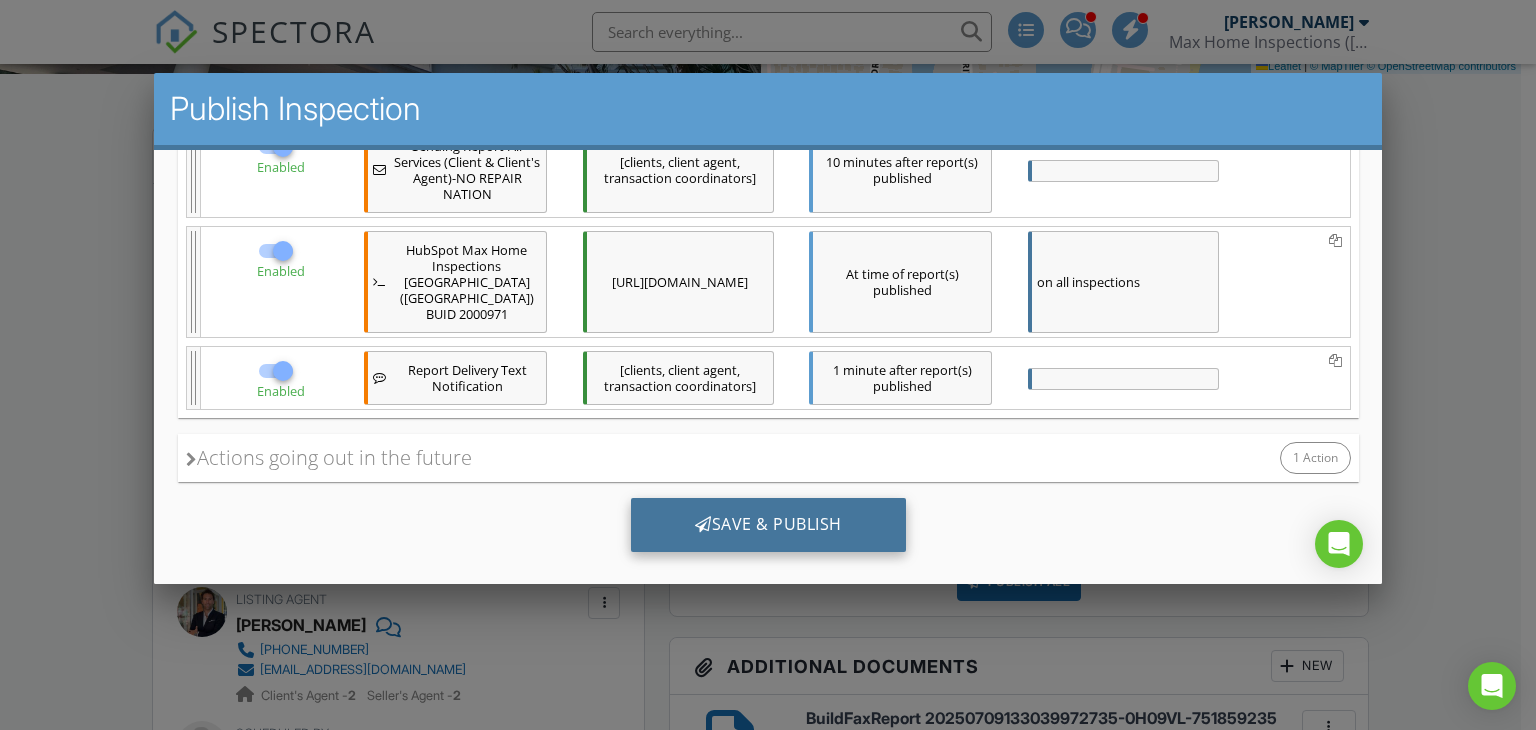 click on "Save & Publish" at bounding box center (767, 525) 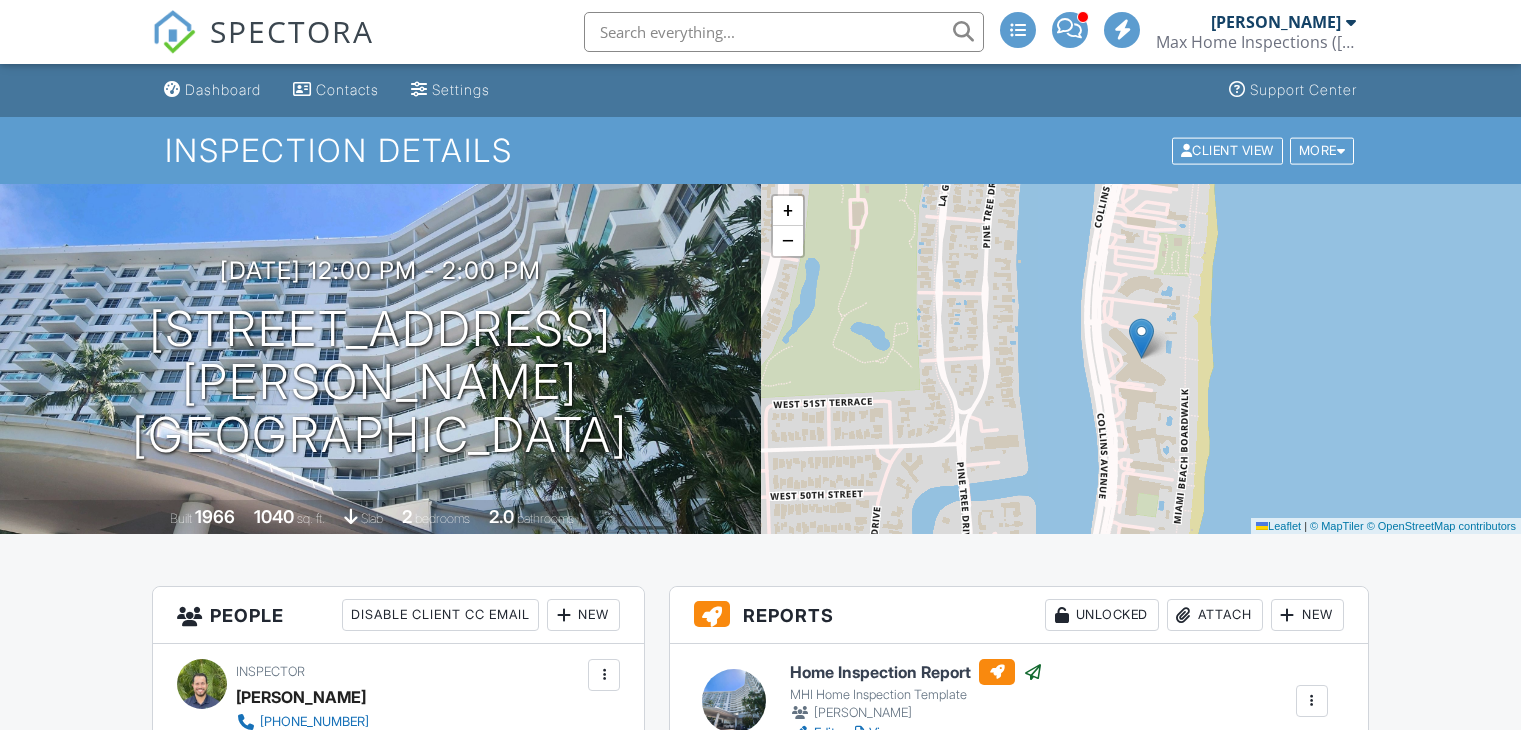scroll, scrollTop: 0, scrollLeft: 0, axis: both 